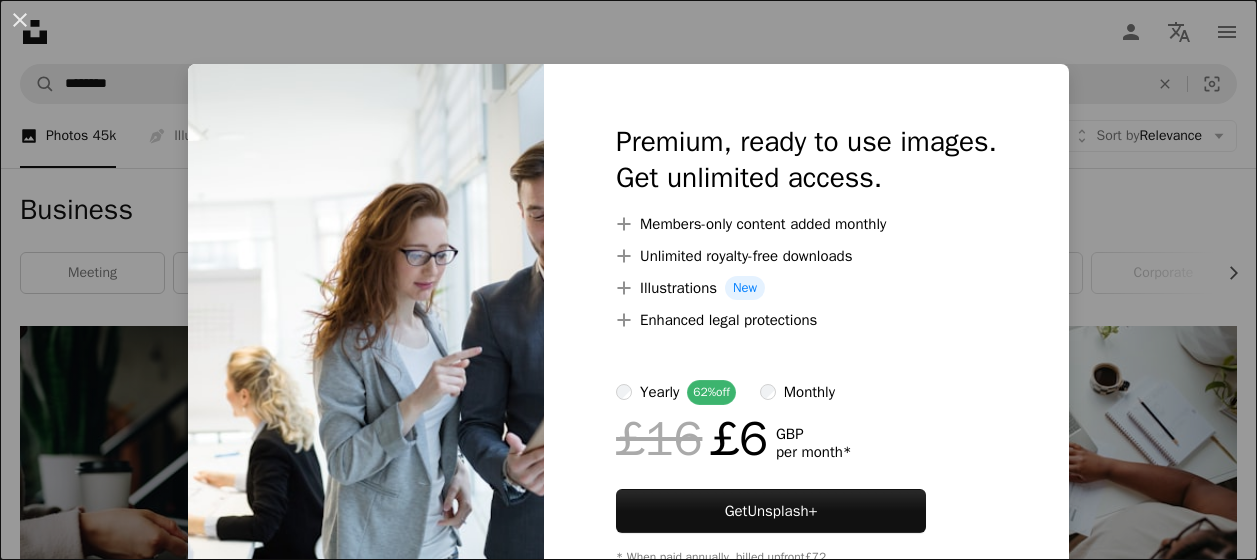 scroll, scrollTop: 3098, scrollLeft: 0, axis: vertical 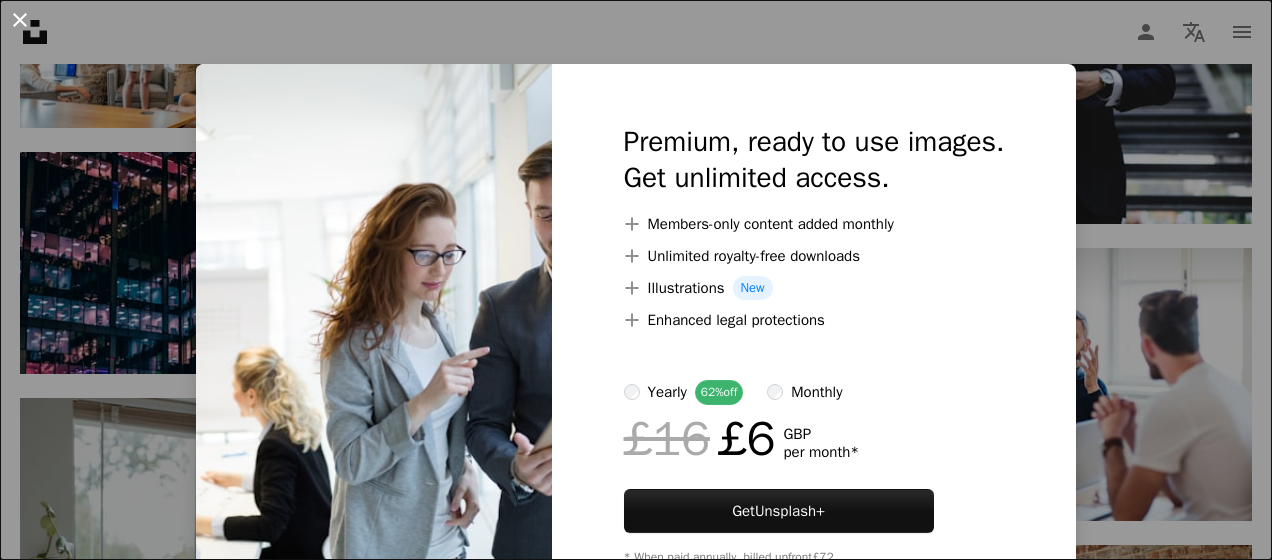 click on "An X shape" at bounding box center [20, 20] 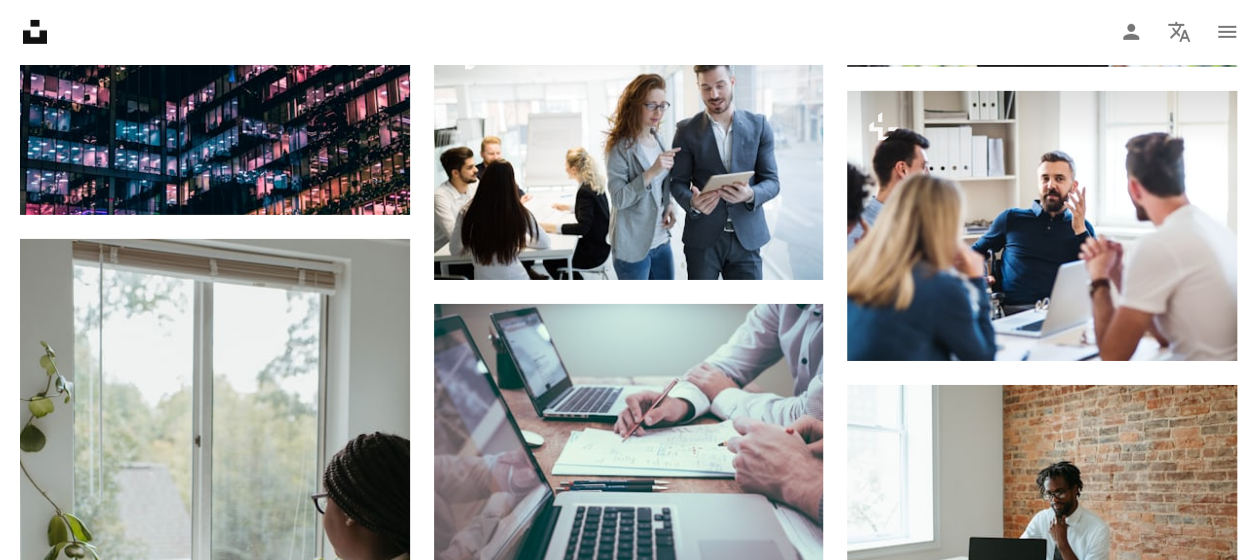 scroll, scrollTop: 3245, scrollLeft: 0, axis: vertical 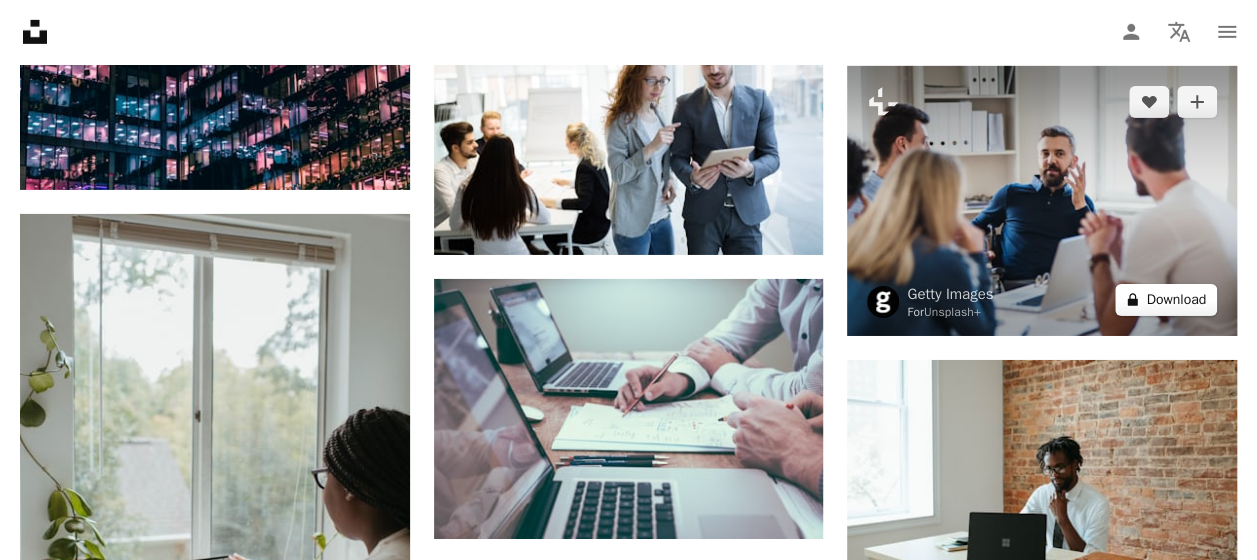 click on "A lock Download" at bounding box center [1166, 300] 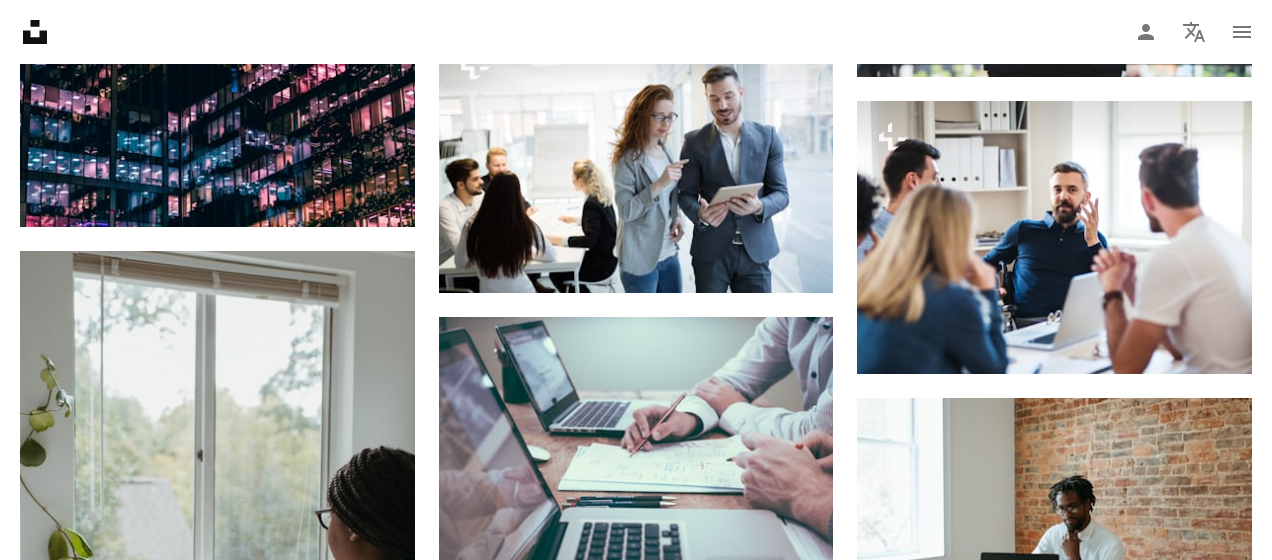 click on "An X shape" at bounding box center (20, 20) 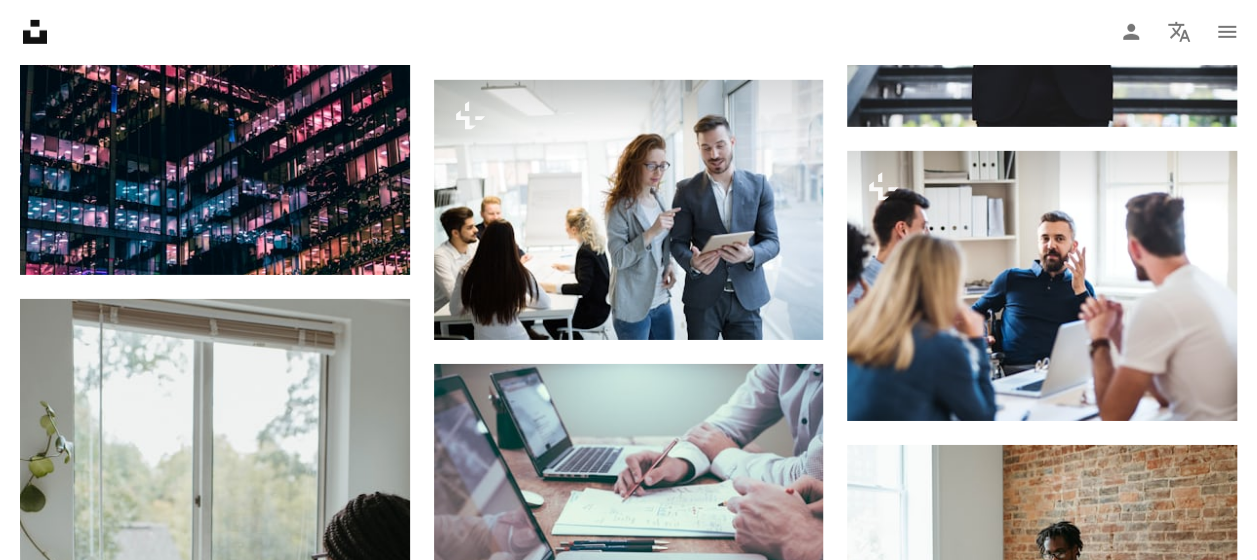 scroll, scrollTop: 3123, scrollLeft: 0, axis: vertical 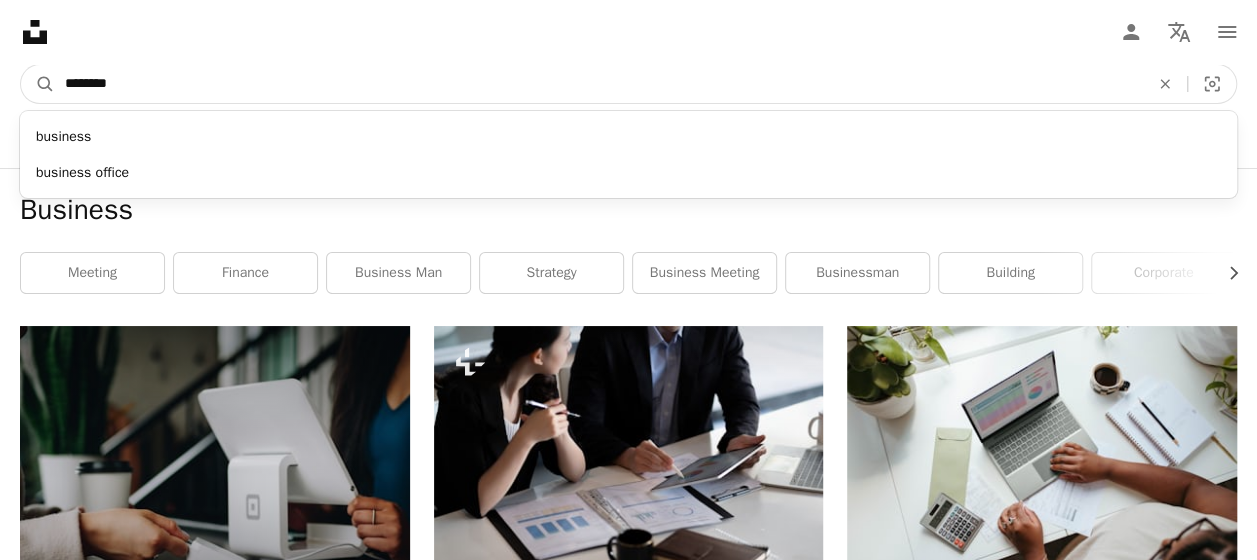 drag, startPoint x: 128, startPoint y: 79, endPoint x: 63, endPoint y: 83, distance: 65.12296 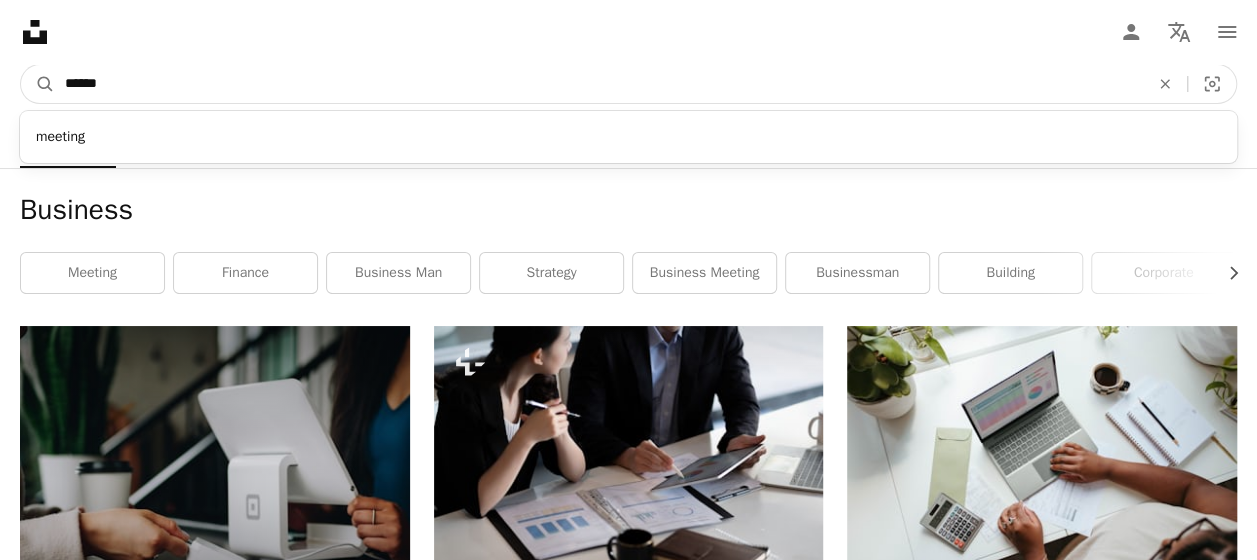 type on "*******" 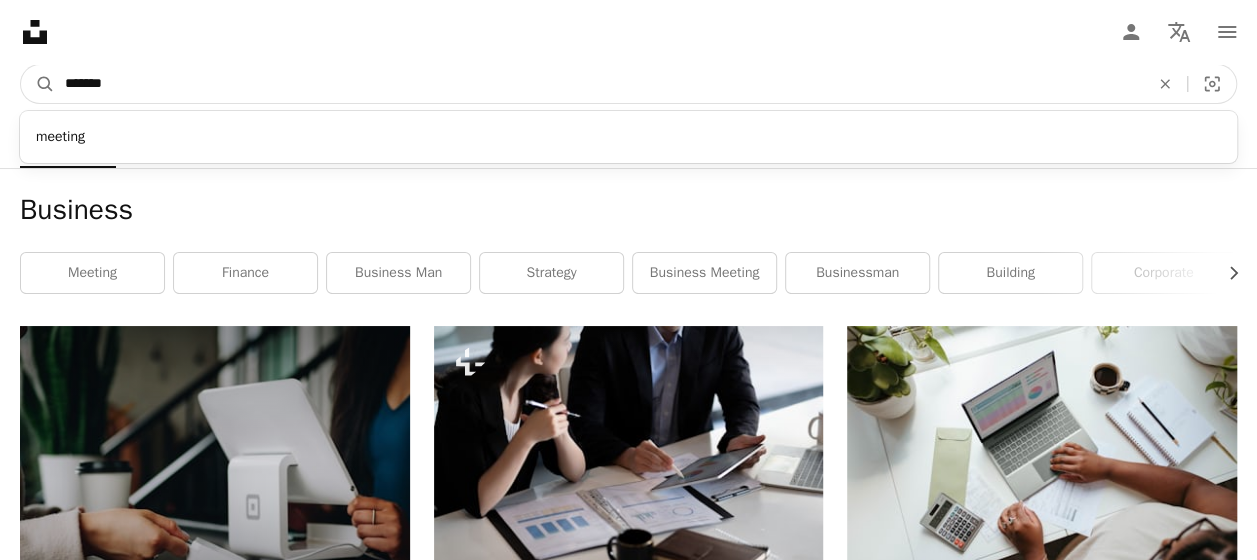click on "A magnifying glass" at bounding box center (38, 84) 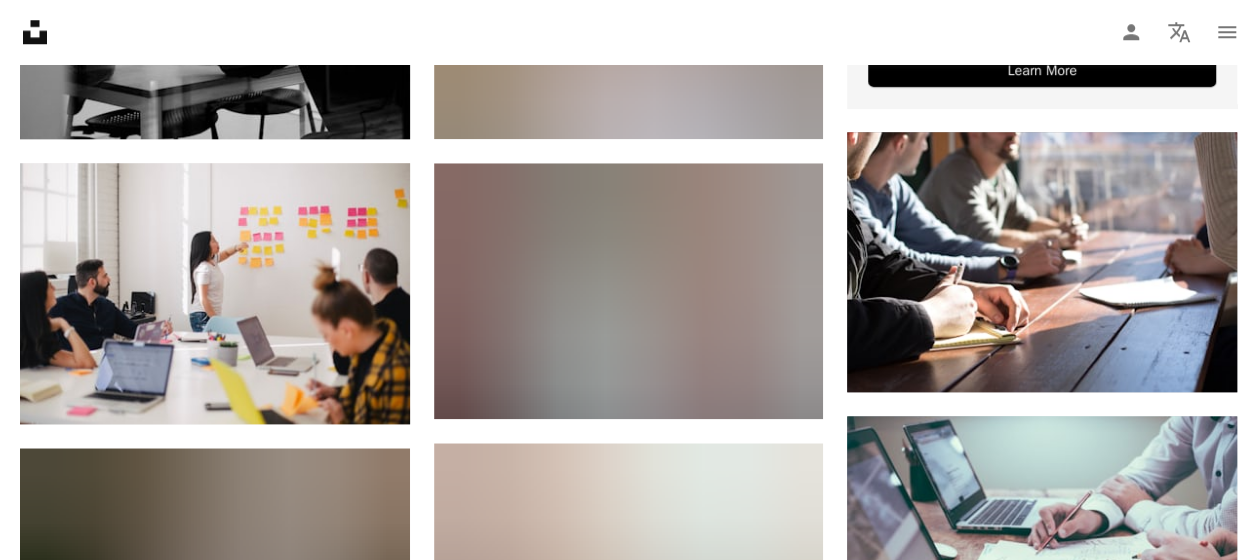 scroll, scrollTop: 966, scrollLeft: 0, axis: vertical 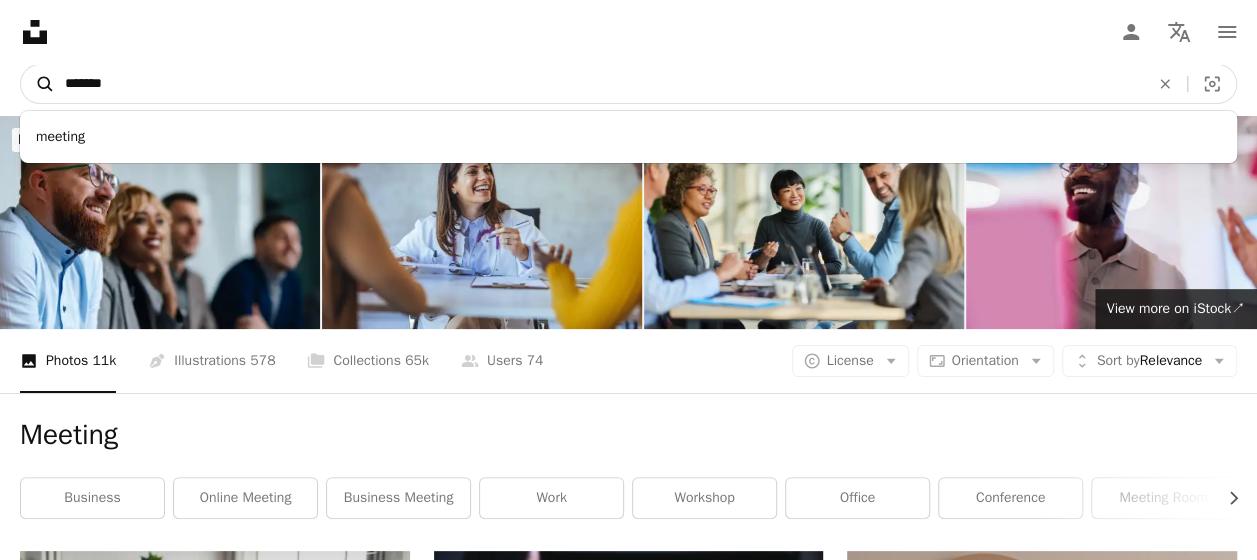 drag, startPoint x: 132, startPoint y: 80, endPoint x: 44, endPoint y: 82, distance: 88.02273 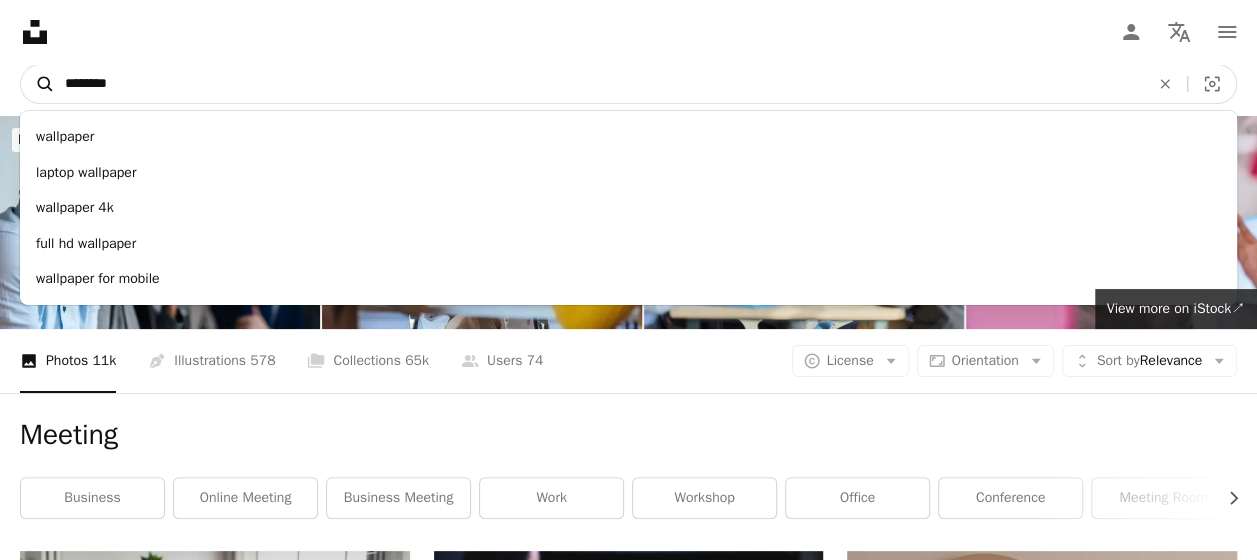 type on "*********" 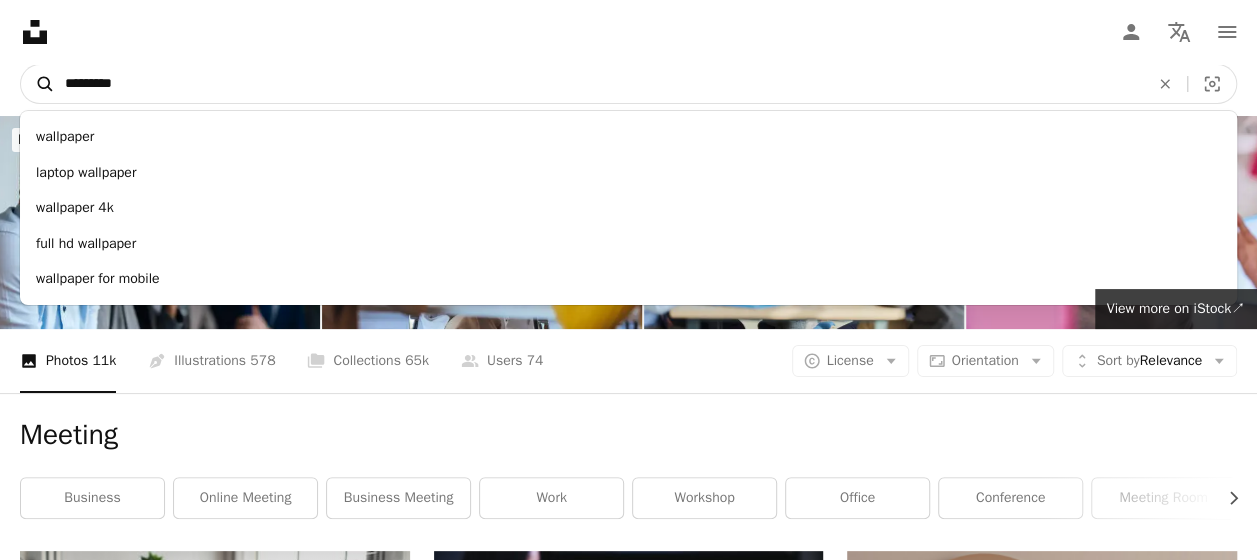 click on "A magnifying glass" at bounding box center [38, 84] 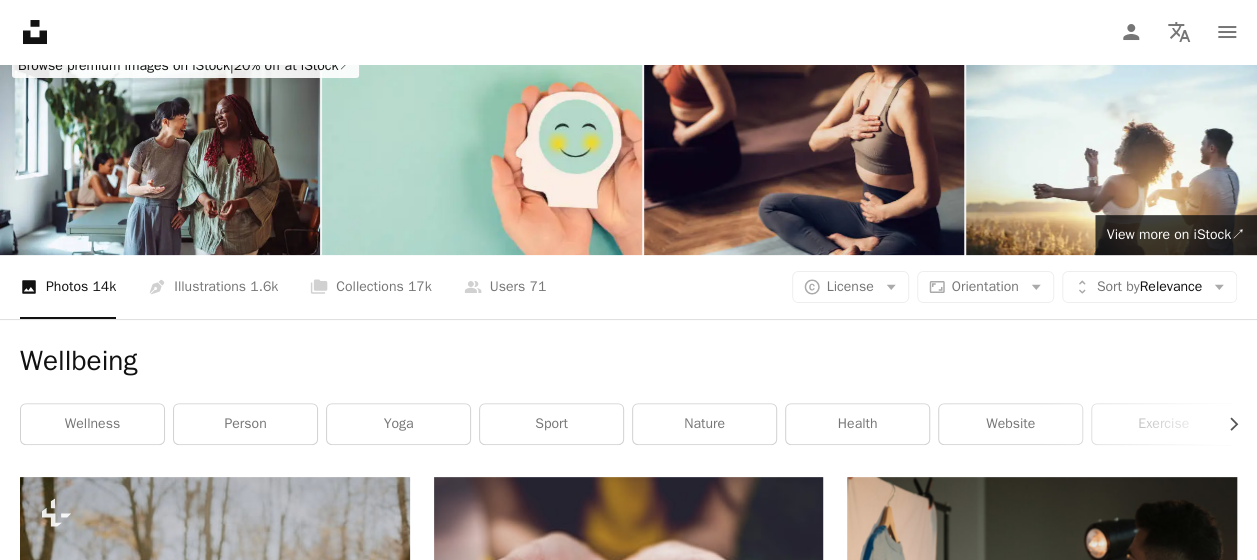scroll, scrollTop: 0, scrollLeft: 0, axis: both 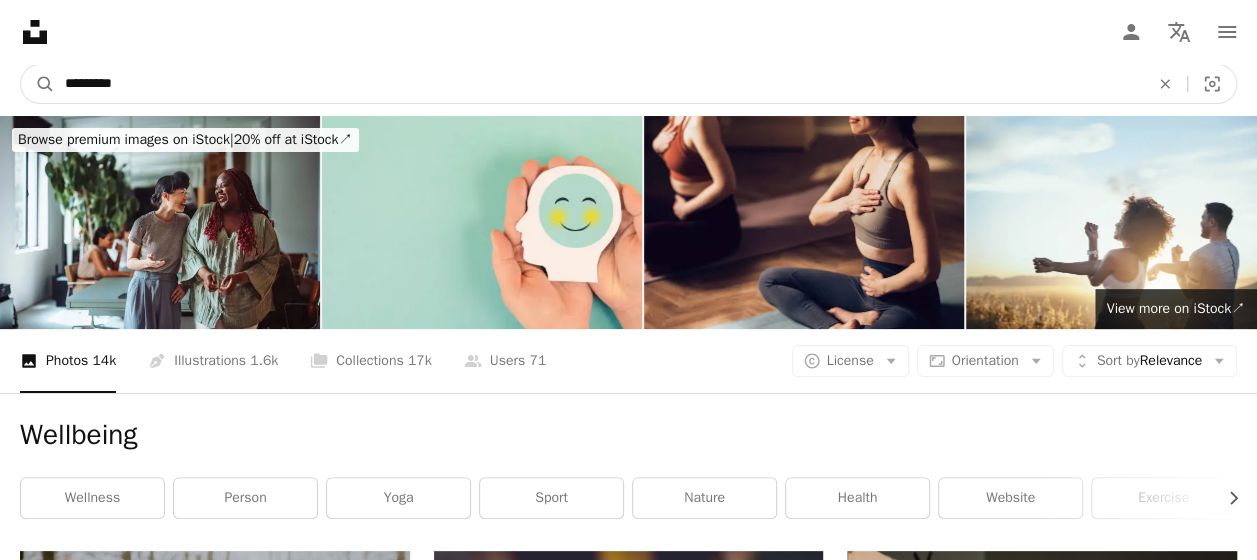 drag, startPoint x: 142, startPoint y: 86, endPoint x: 63, endPoint y: 84, distance: 79.025314 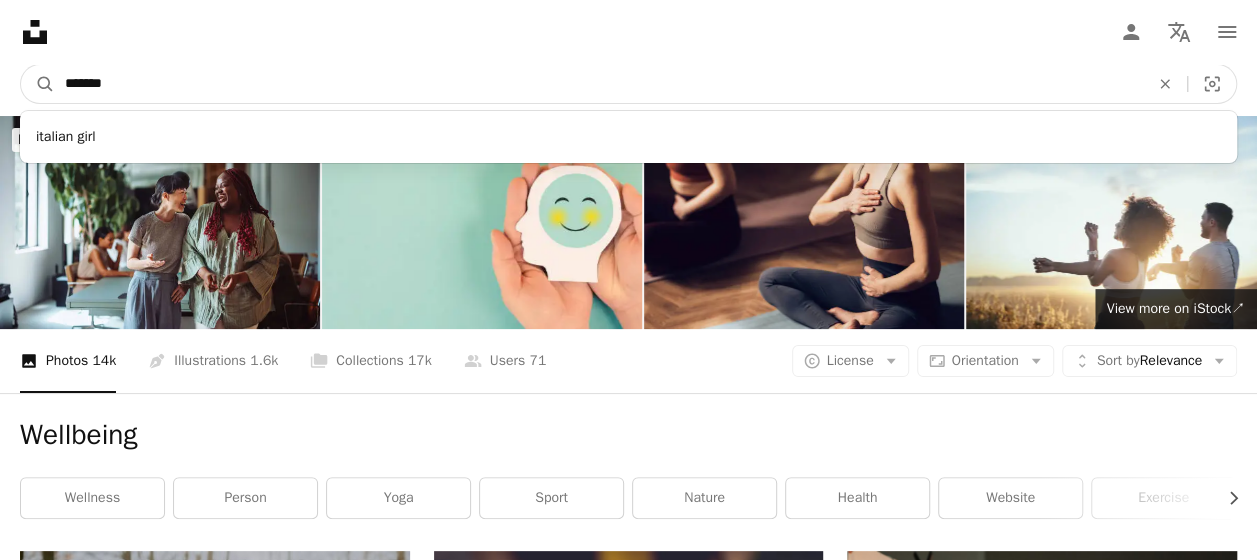 type on "********" 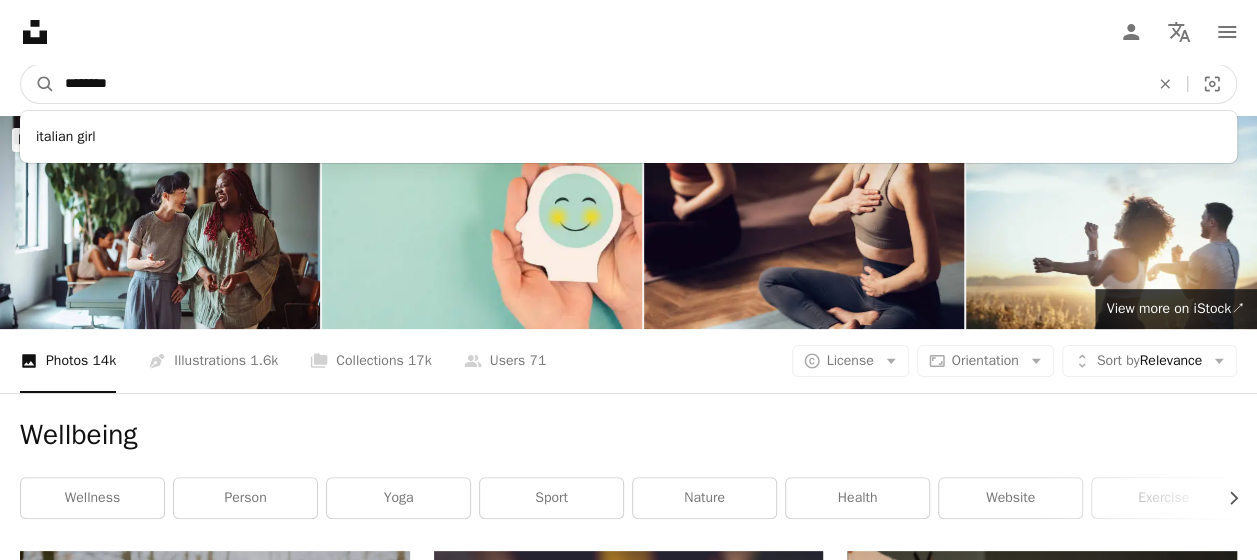 click on "A magnifying glass" at bounding box center (38, 84) 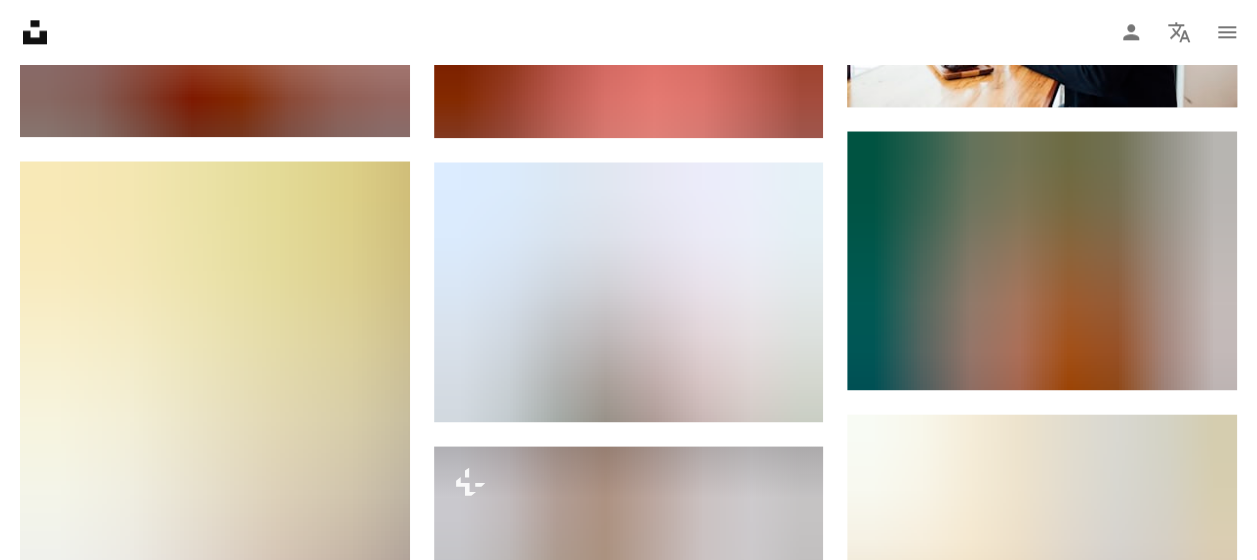 scroll, scrollTop: 1247, scrollLeft: 0, axis: vertical 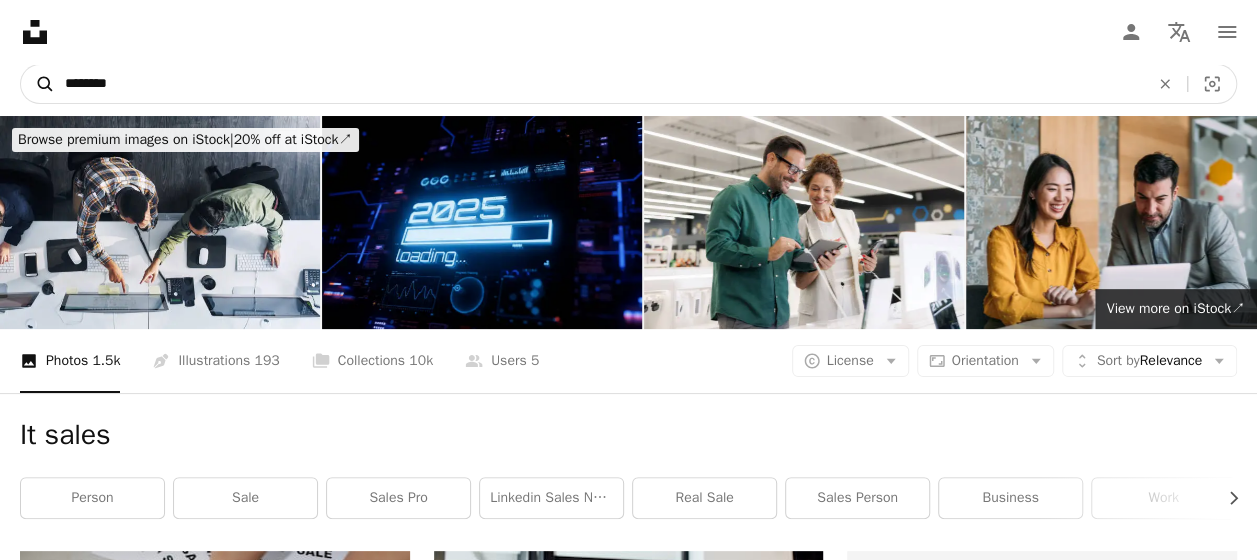 drag, startPoint x: 128, startPoint y: 86, endPoint x: 51, endPoint y: 81, distance: 77.16217 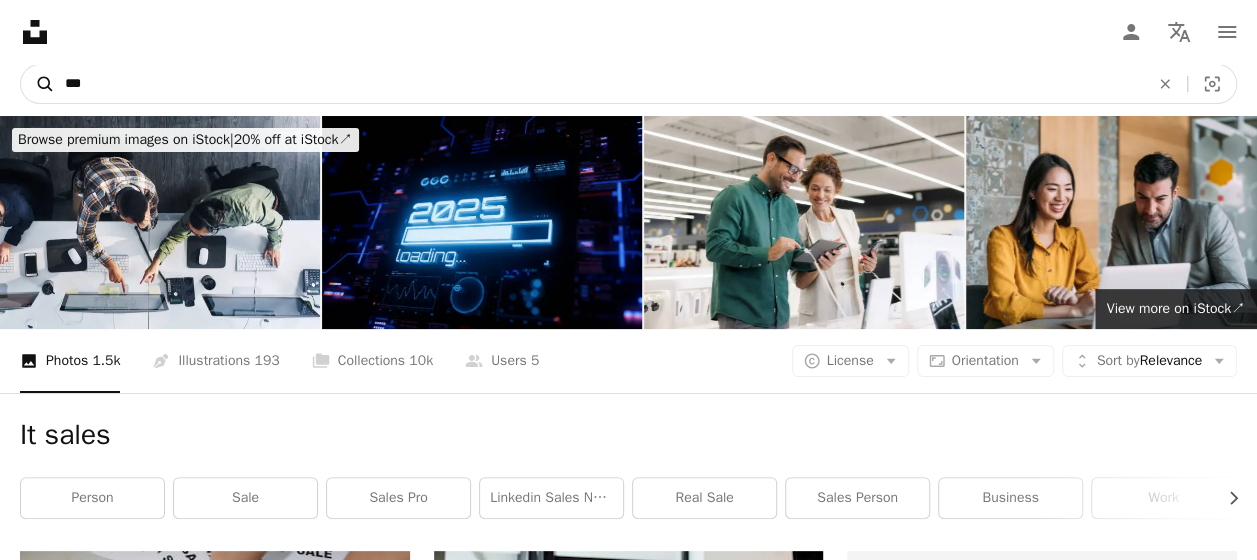 type on "****" 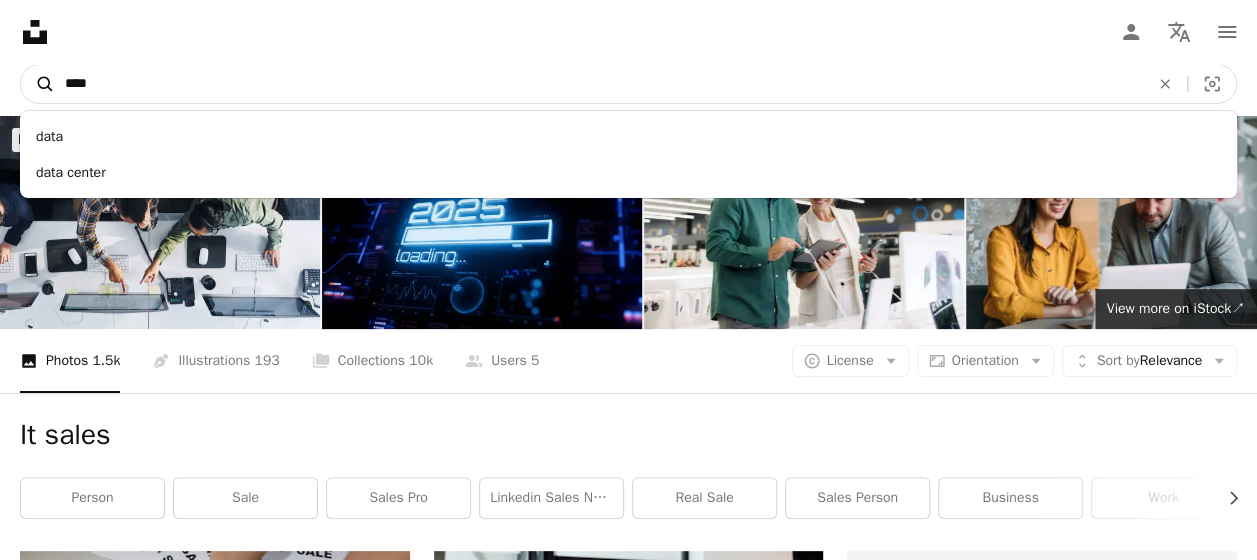 click on "A magnifying glass" at bounding box center (38, 84) 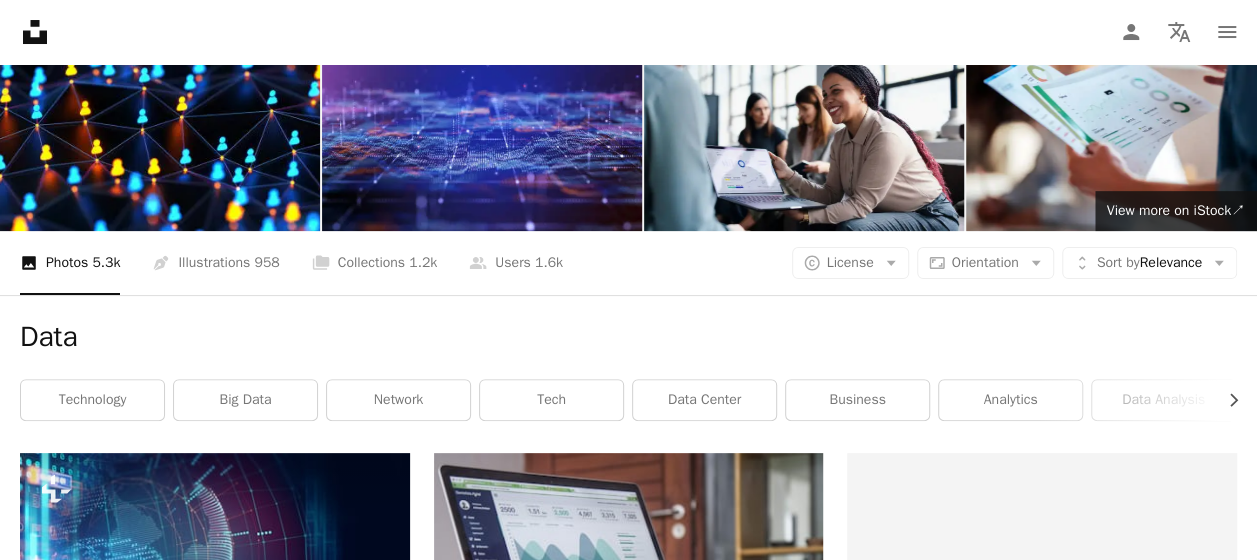 scroll, scrollTop: 104, scrollLeft: 0, axis: vertical 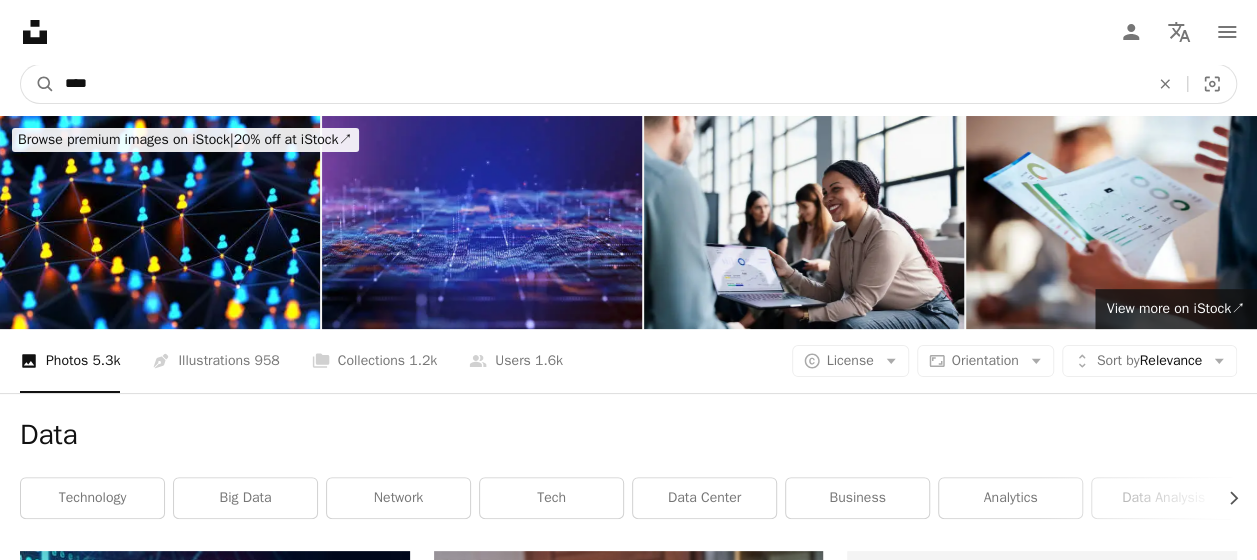 click on "****" at bounding box center [599, 84] 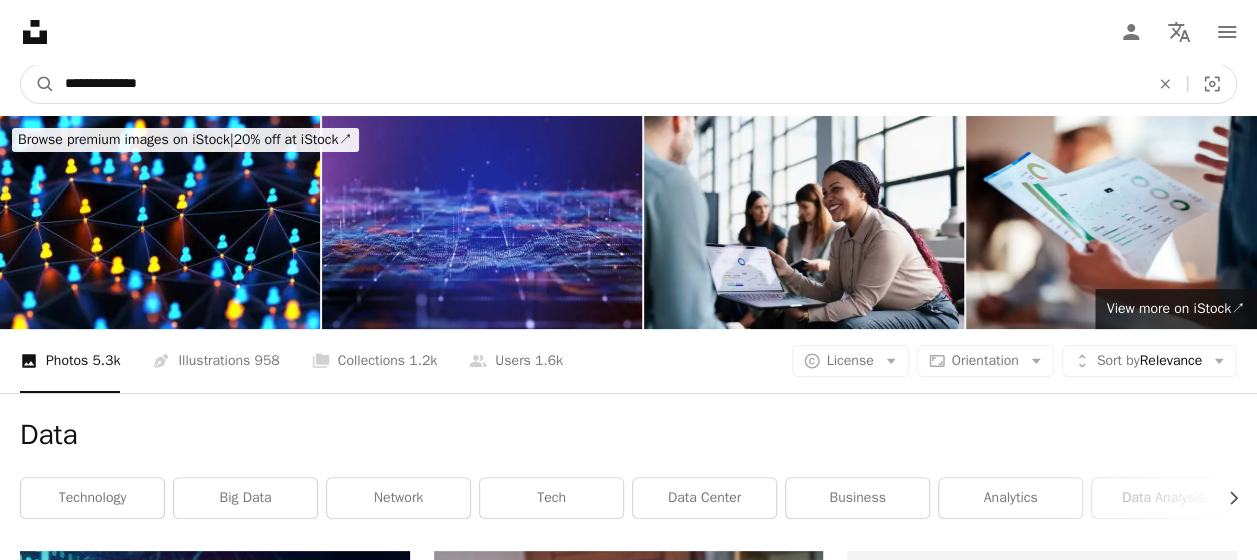 type on "**********" 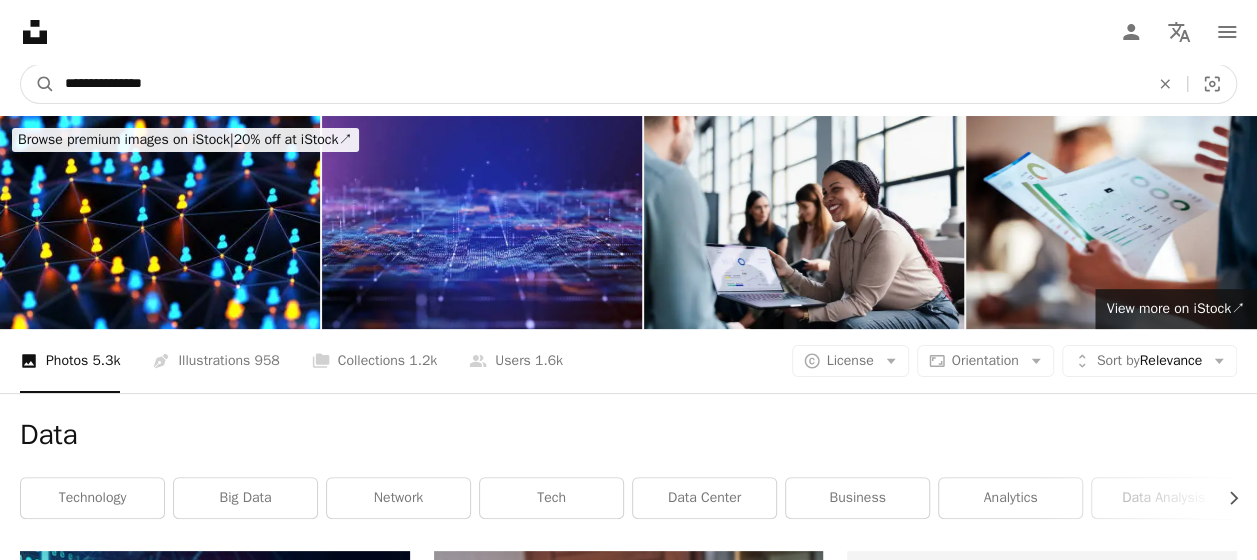 click on "A magnifying glass" at bounding box center (38, 84) 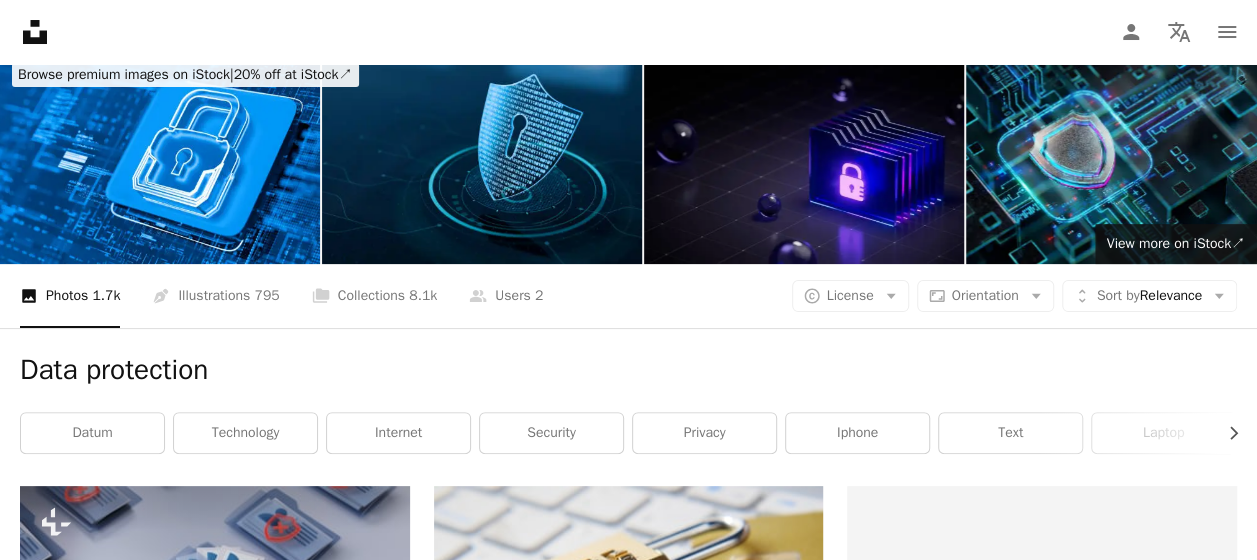 scroll, scrollTop: 0, scrollLeft: 0, axis: both 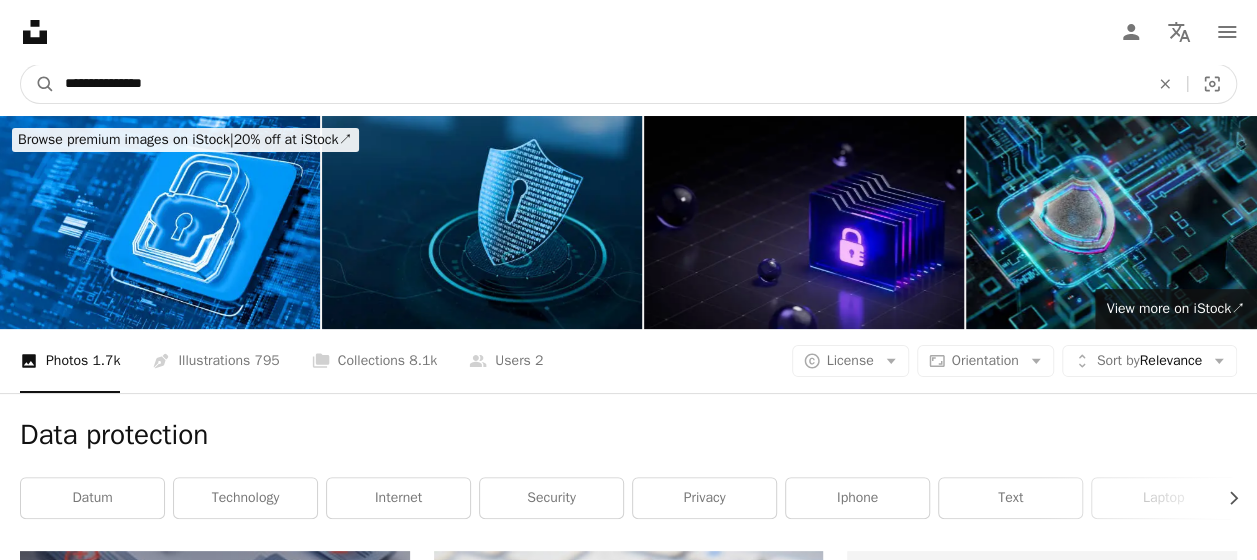 drag, startPoint x: 199, startPoint y: 77, endPoint x: 55, endPoint y: 79, distance: 144.01389 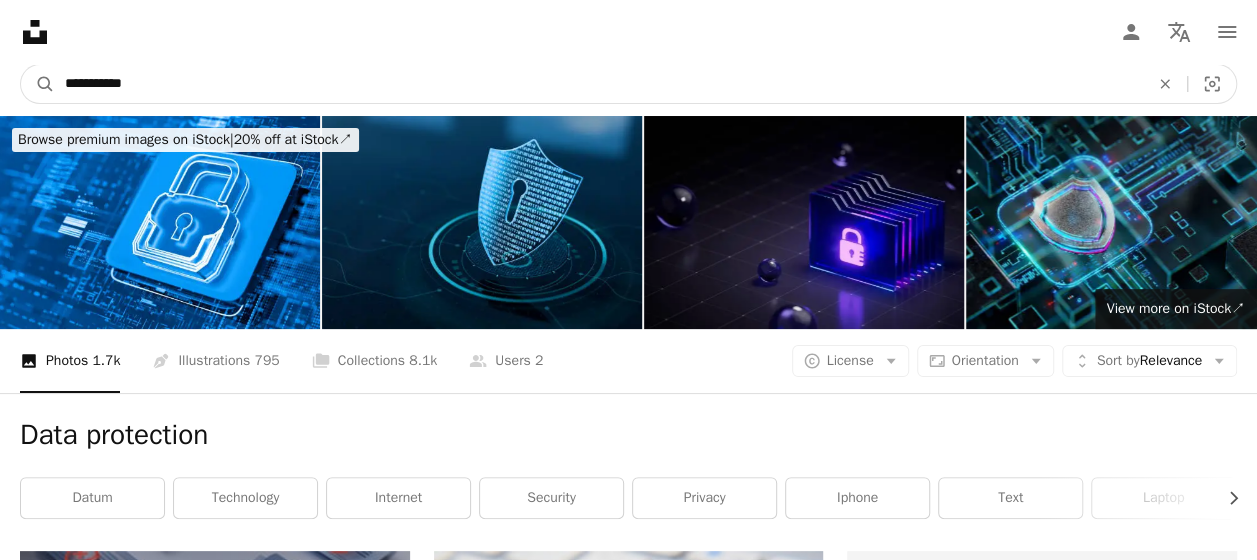 type on "**********" 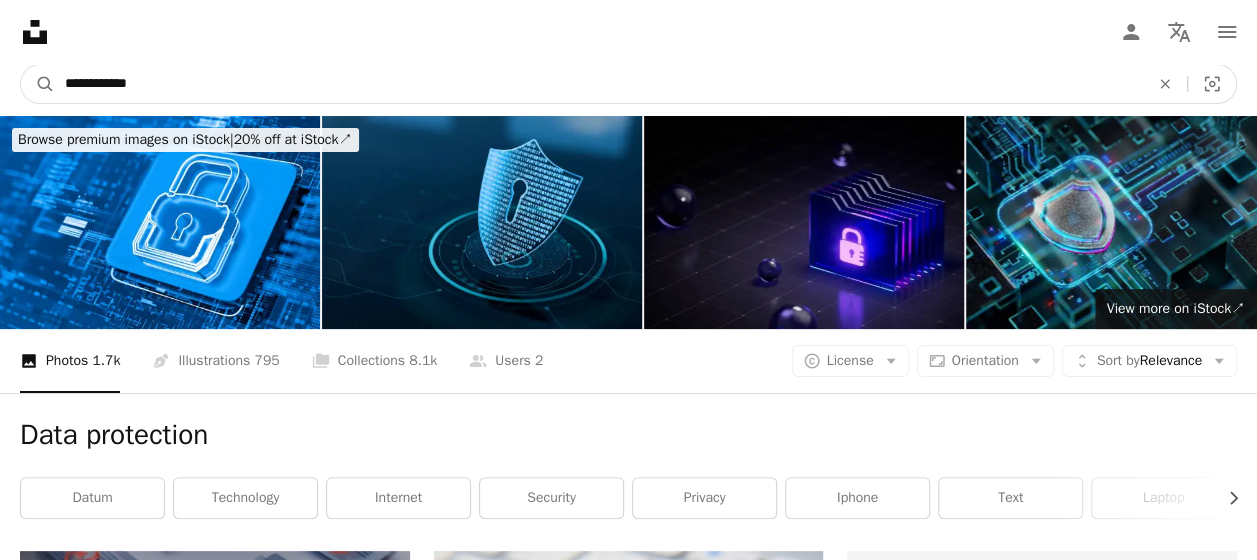click on "A magnifying glass" at bounding box center (38, 84) 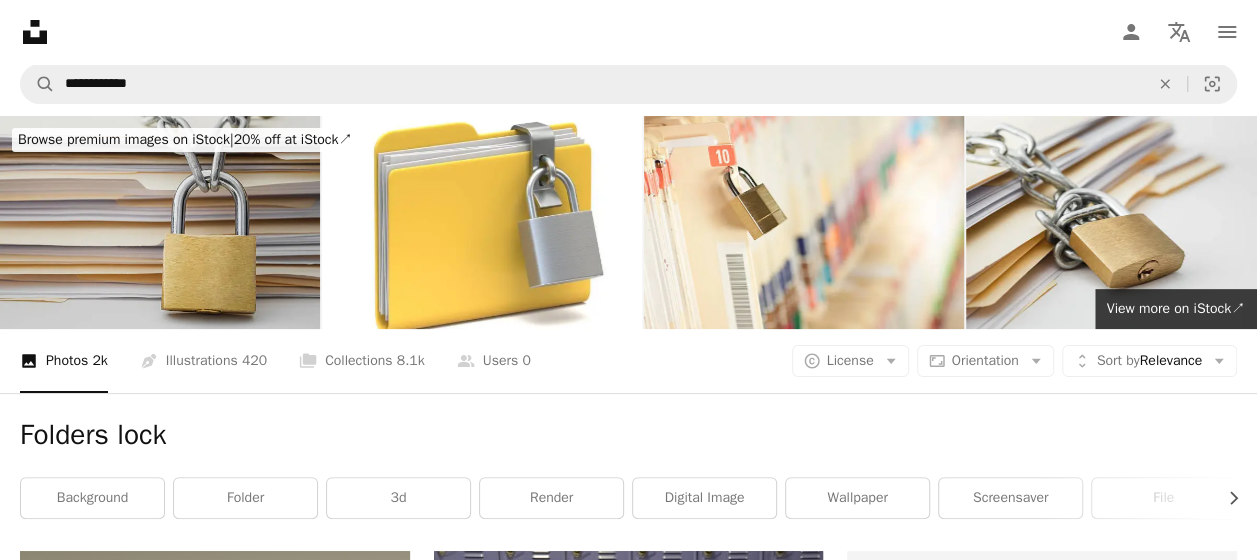 click at bounding box center (160, 222) 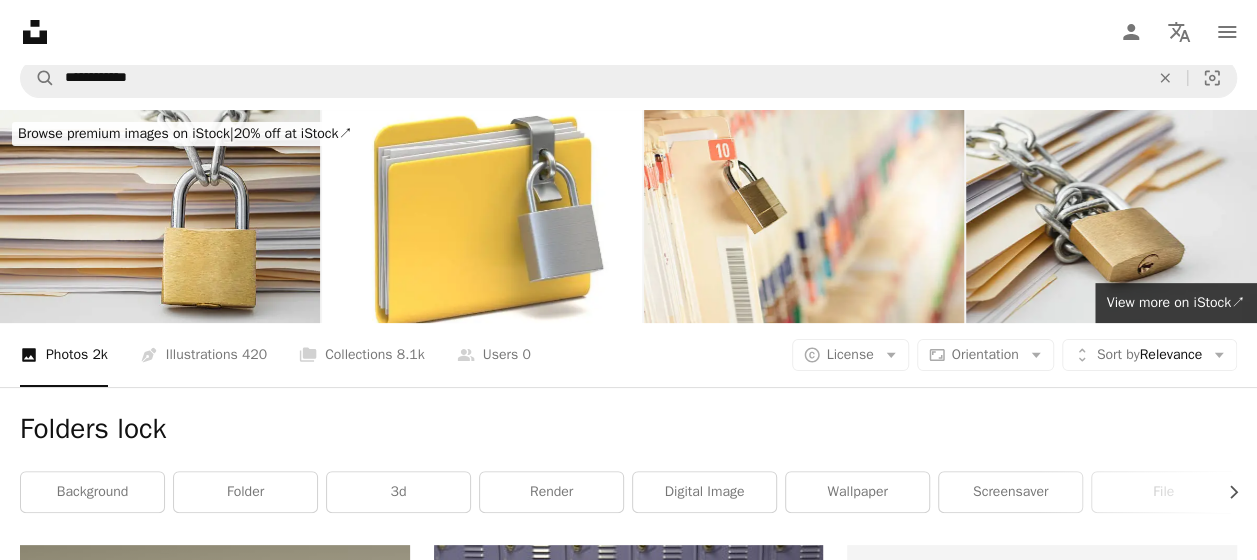 scroll, scrollTop: 0, scrollLeft: 0, axis: both 